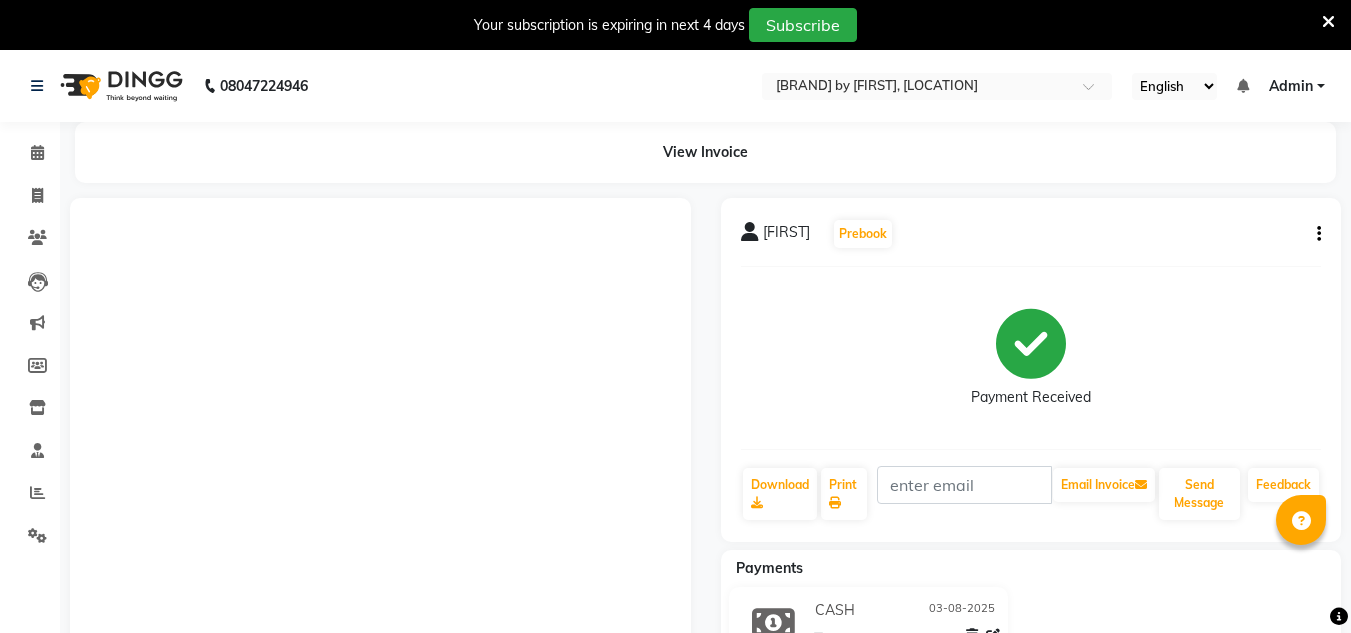 scroll, scrollTop: 50, scrollLeft: 0, axis: vertical 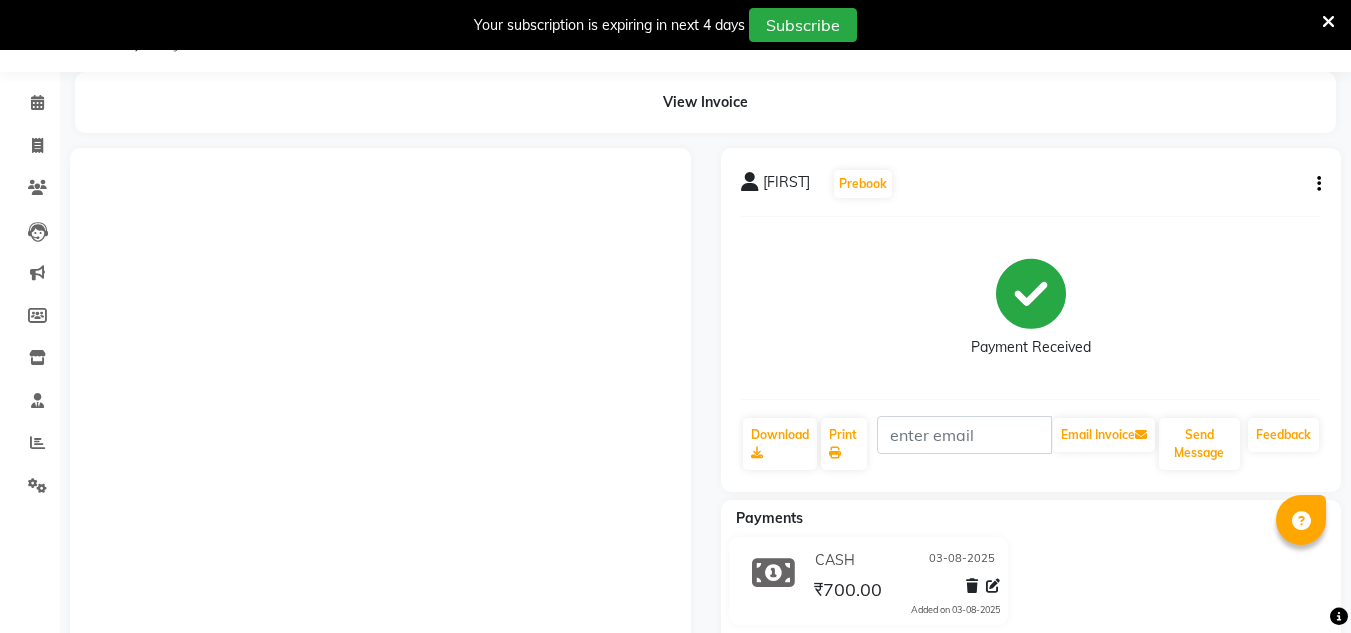 select on "service" 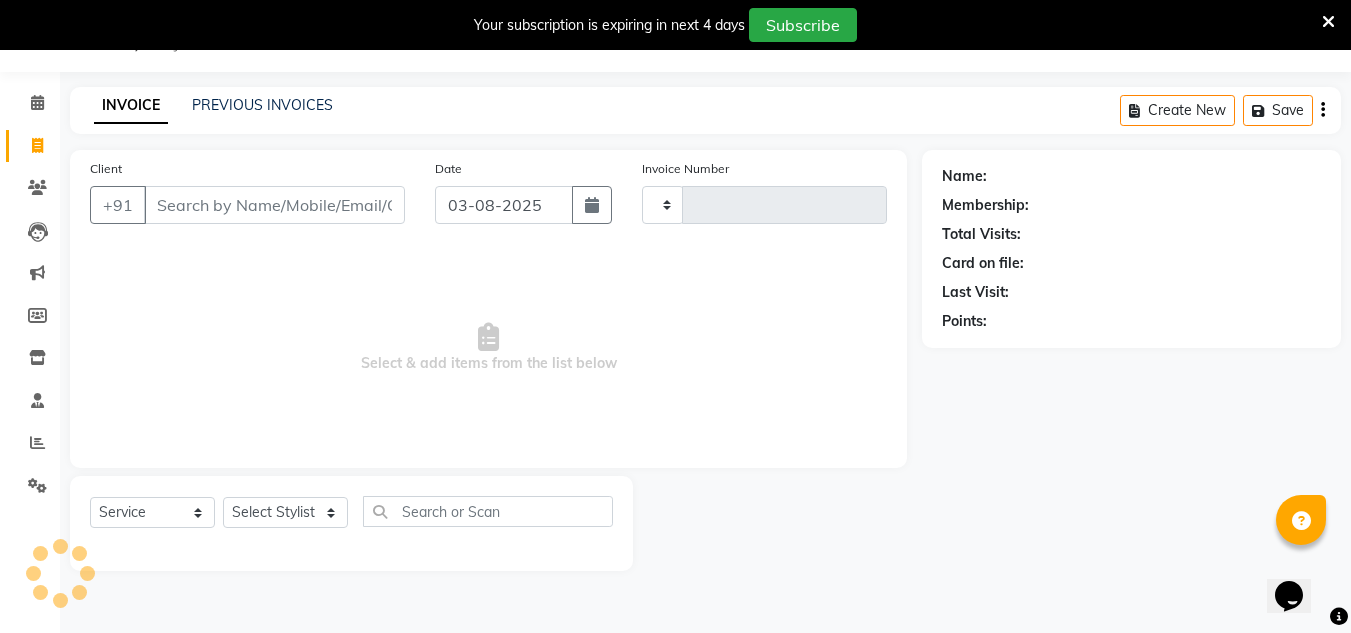 scroll, scrollTop: 50, scrollLeft: 0, axis: vertical 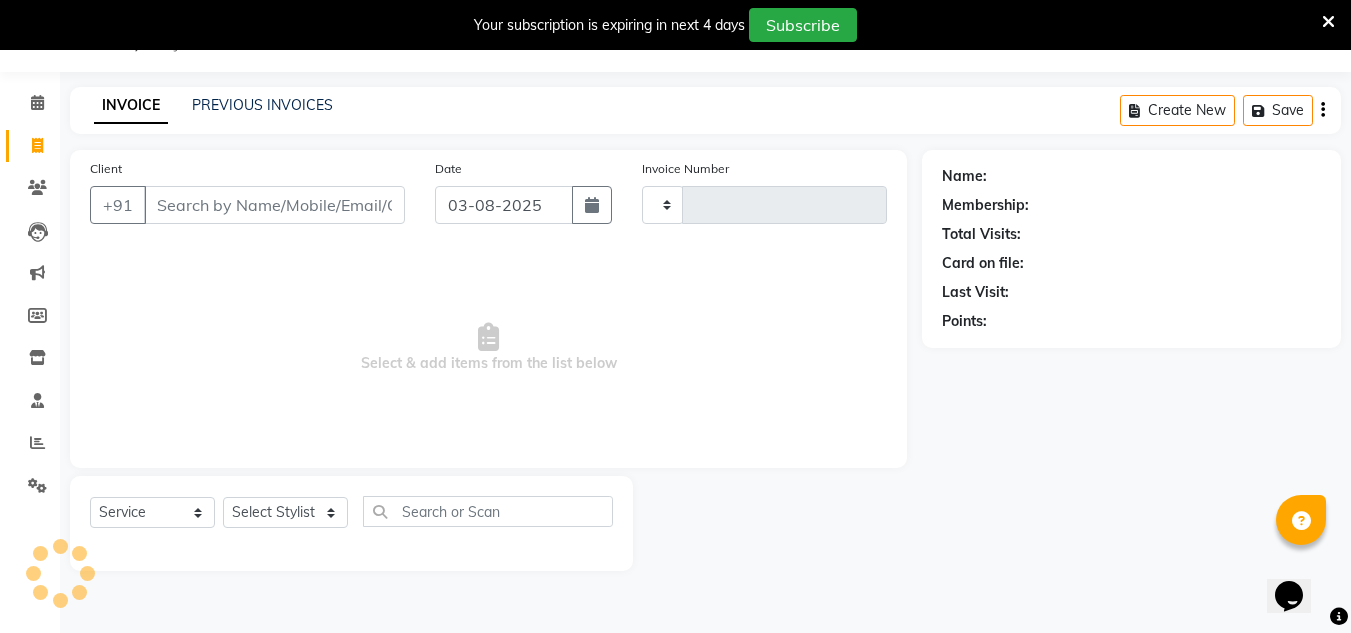 type on "0055" 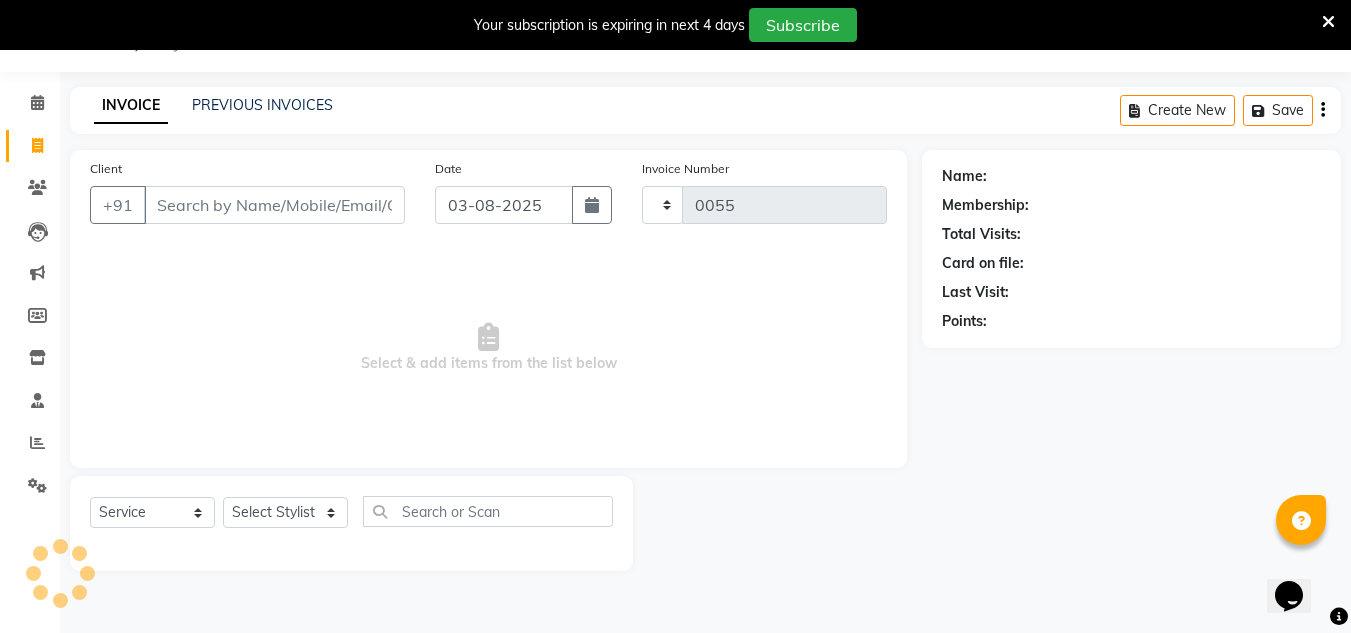 select on "6695" 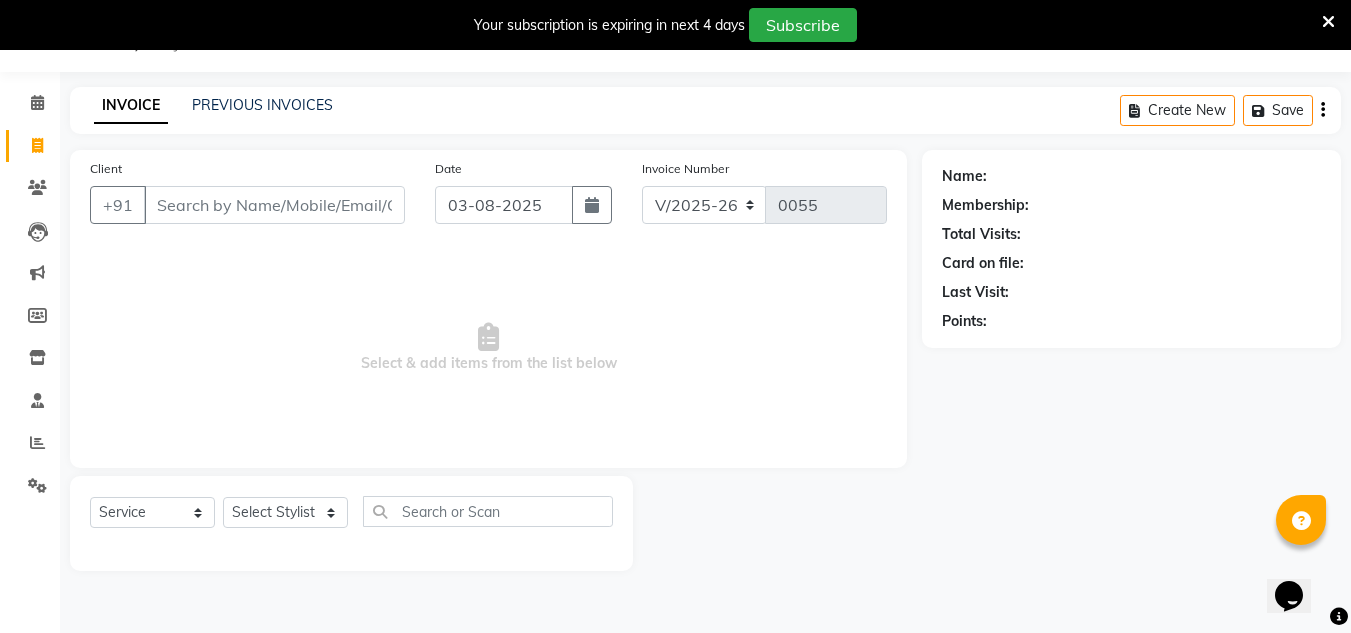 click on "Client" at bounding box center [274, 205] 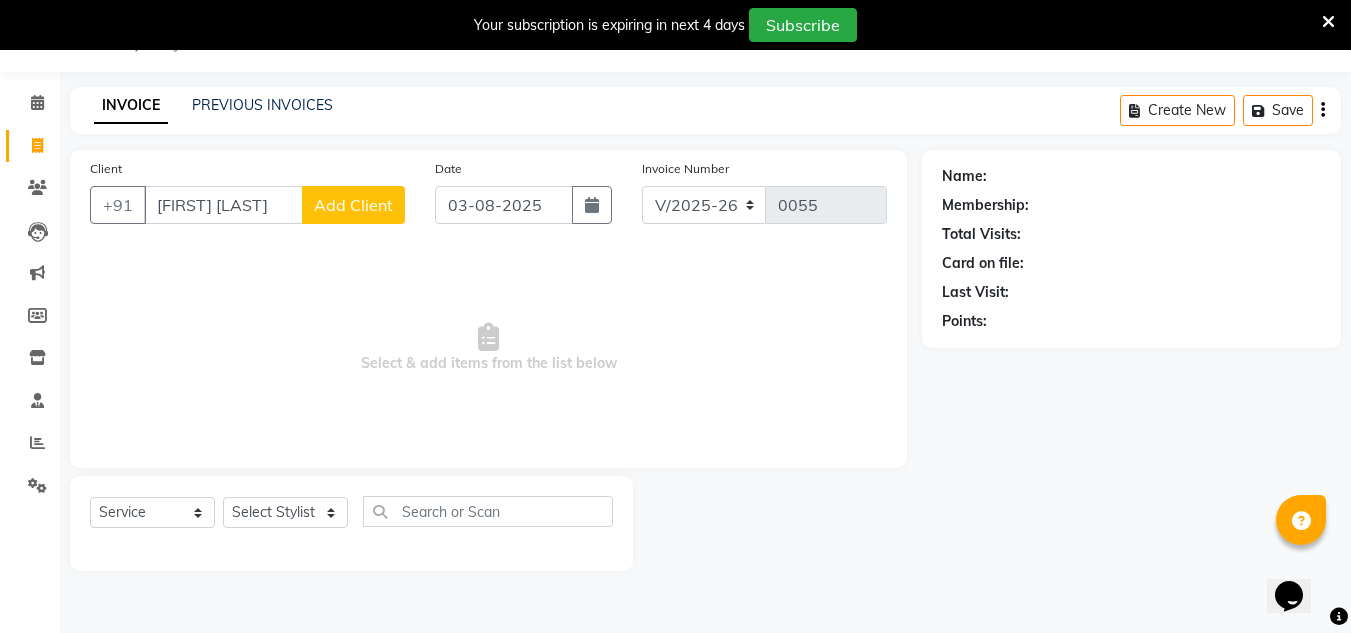 click on "[FIRST] [LAST]" at bounding box center (223, 205) 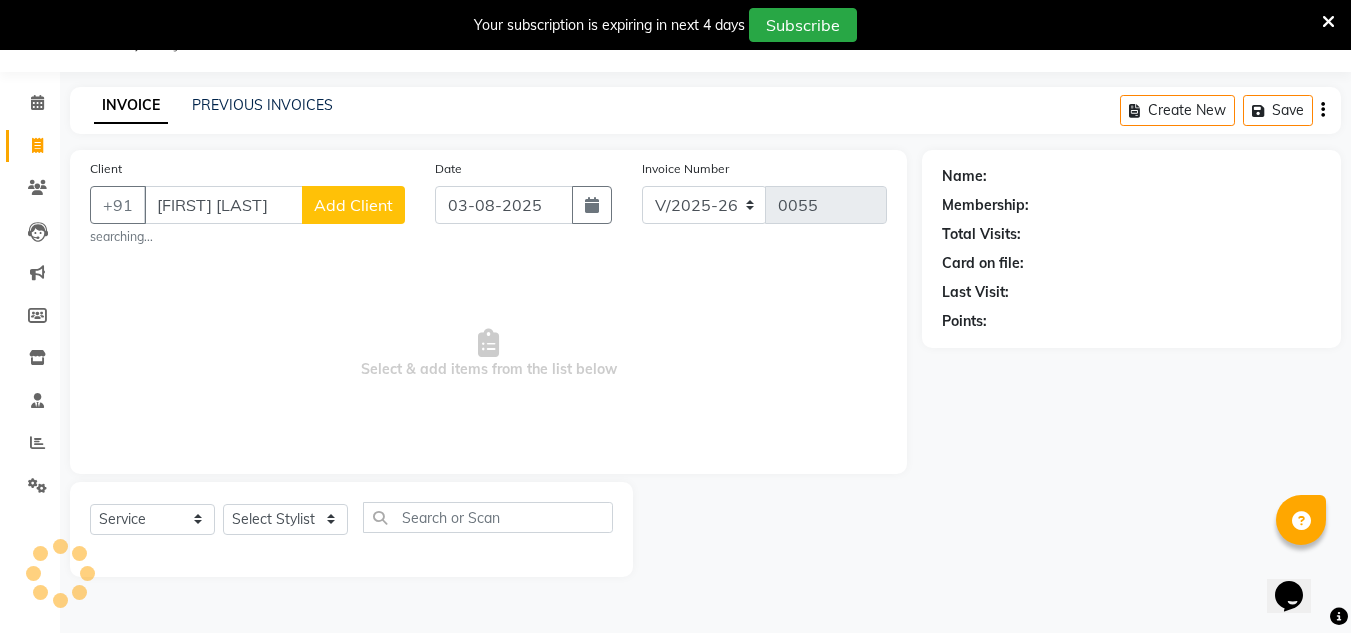 type on "[FIRST] [LAST]" 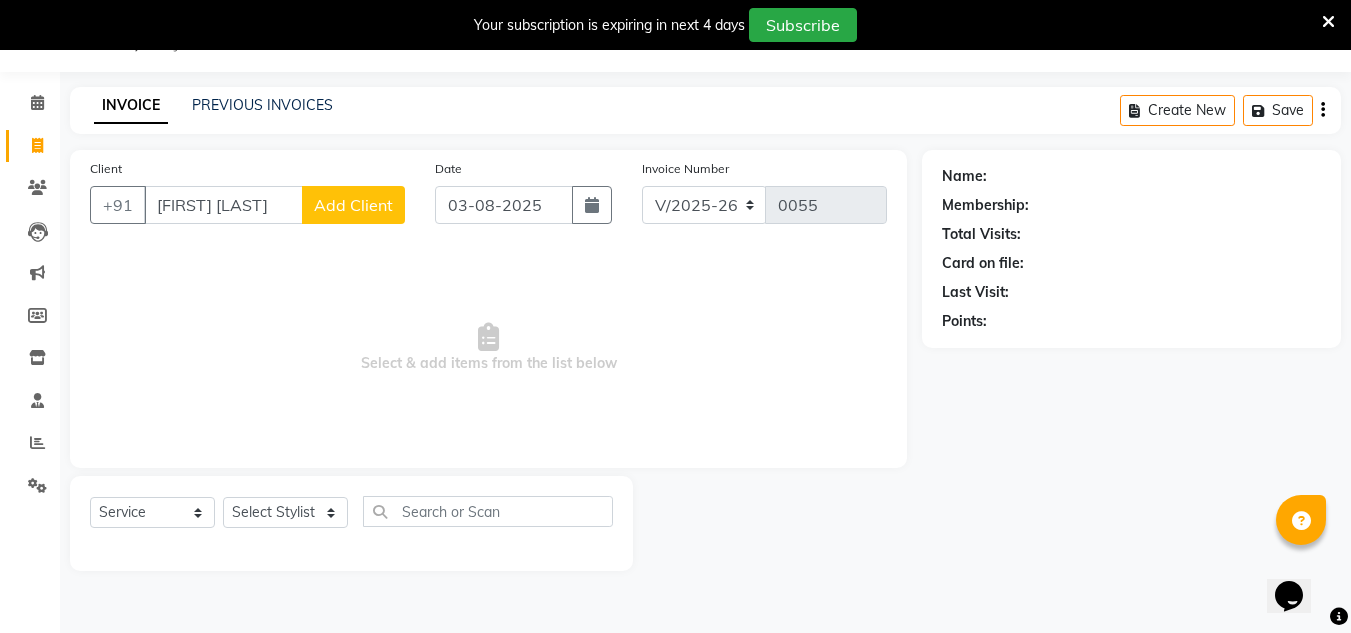 click on "[FIRST] [LAST]" at bounding box center (223, 205) 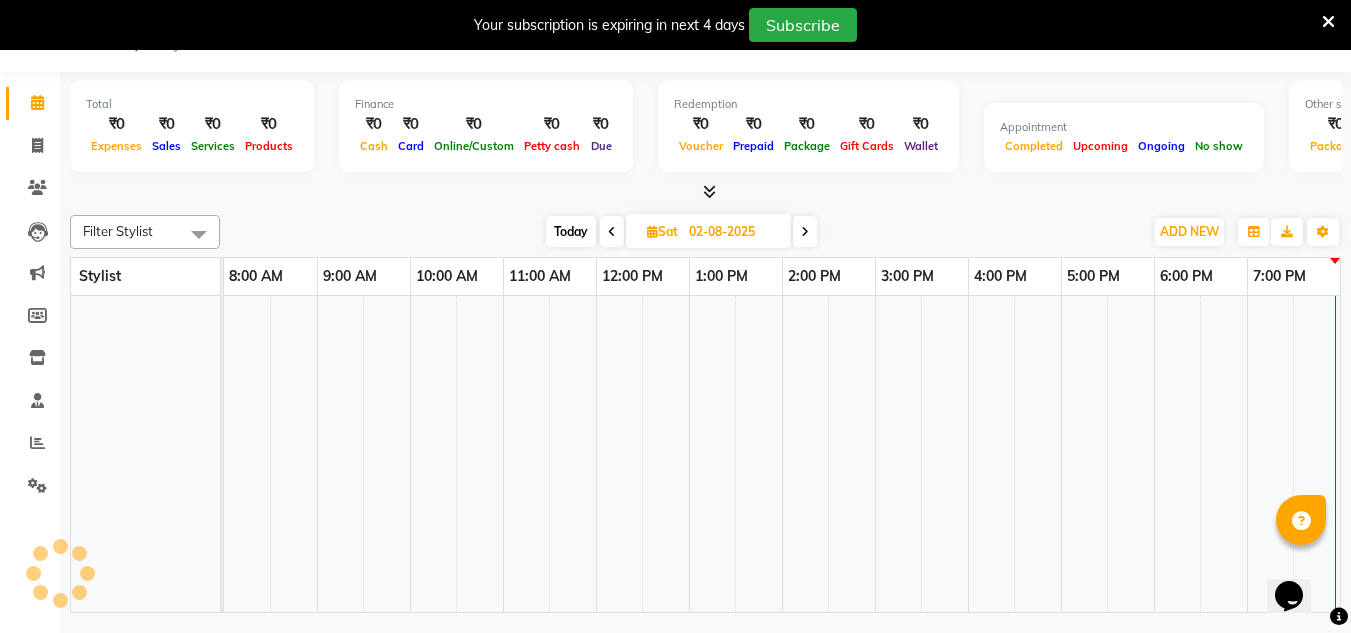 scroll, scrollTop: 0, scrollLeft: 0, axis: both 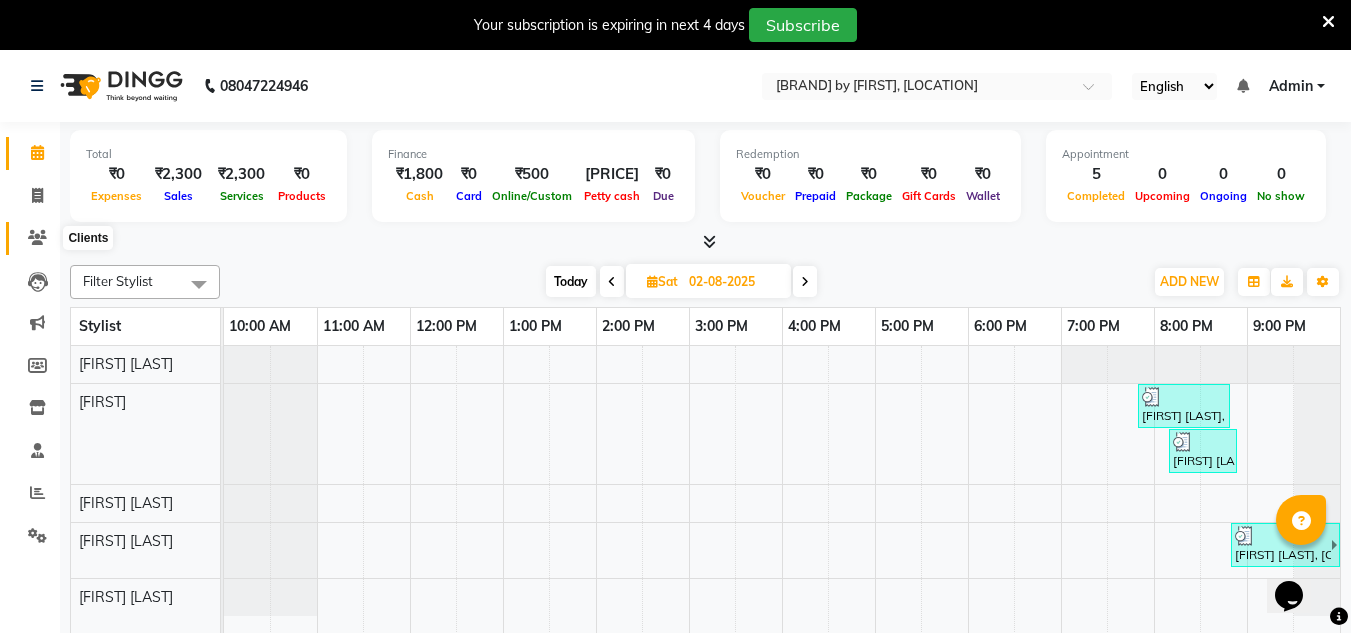 click 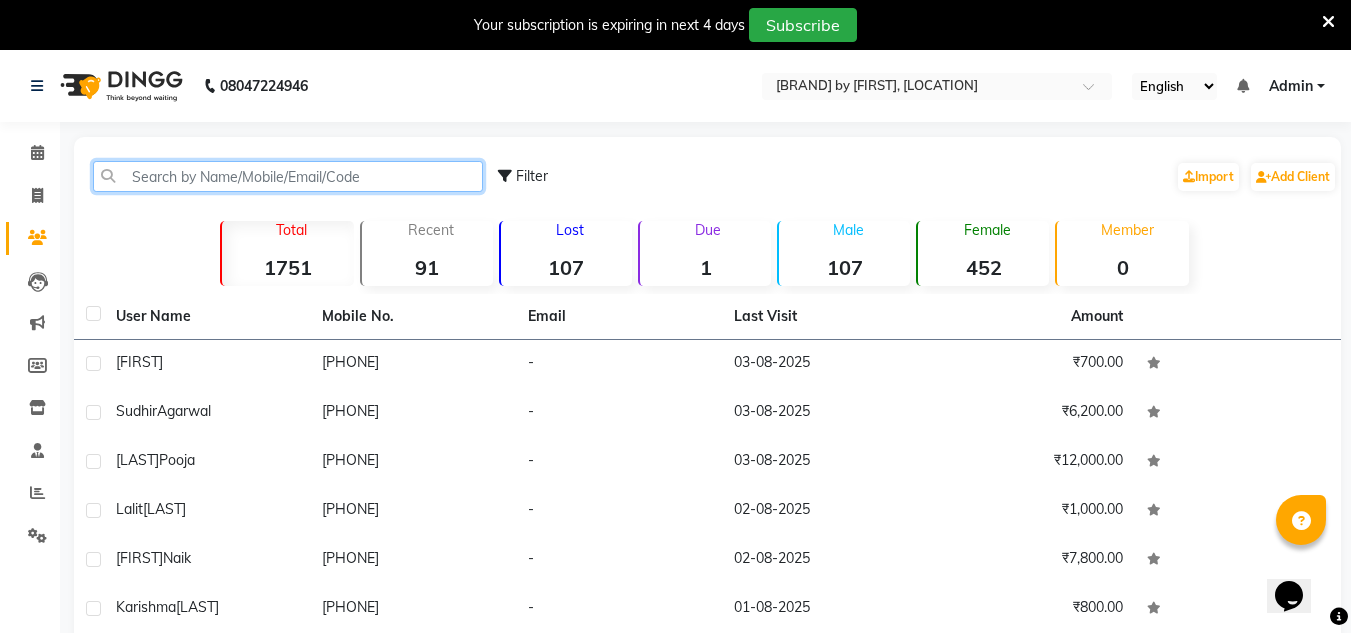 click 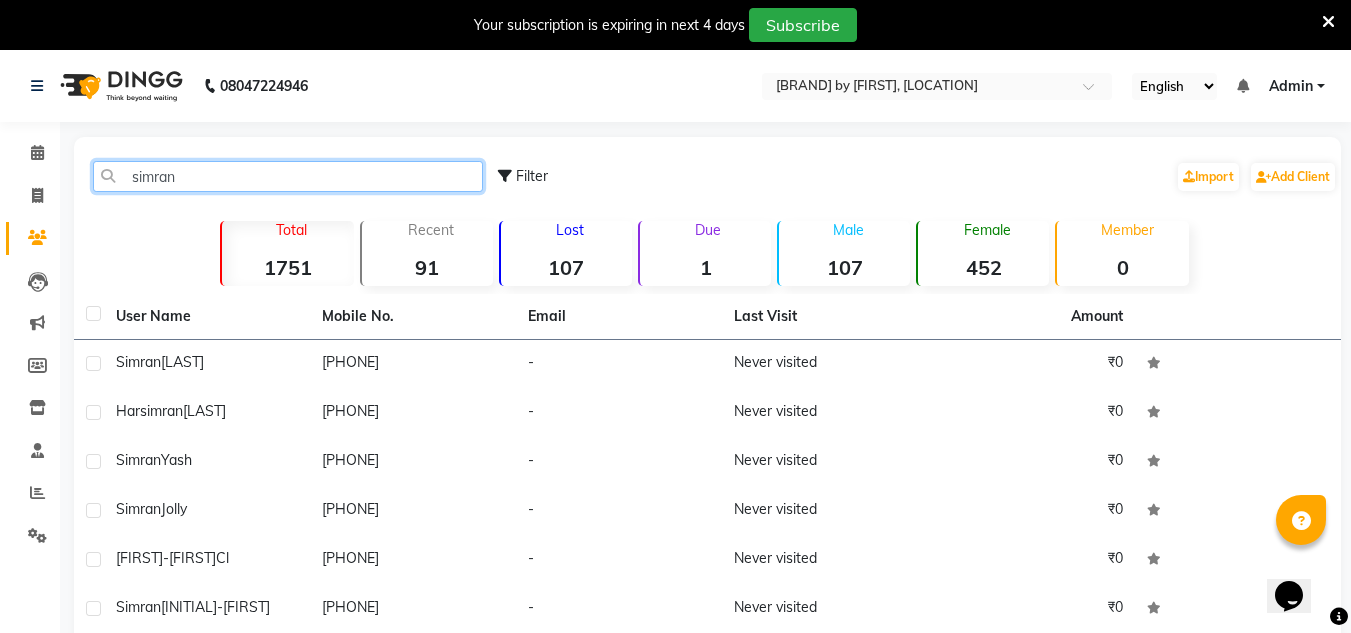 scroll, scrollTop: 136, scrollLeft: 0, axis: vertical 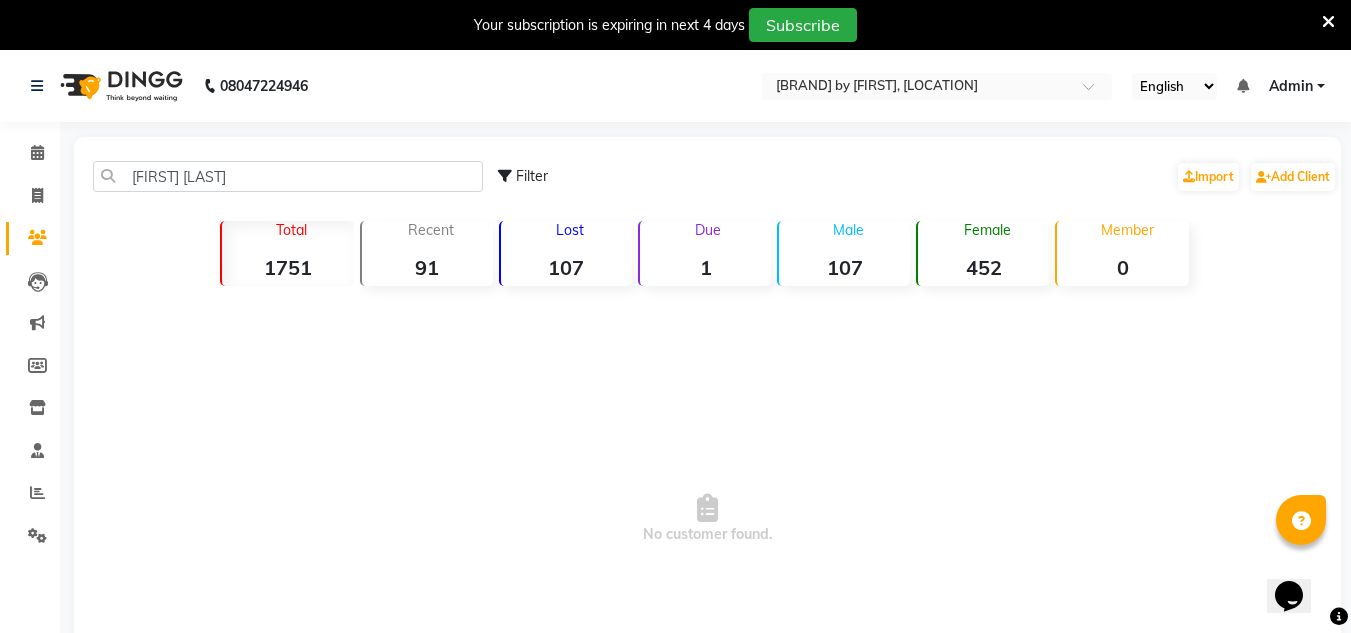 click on "[FIRST] [LAST] [ACTION]" 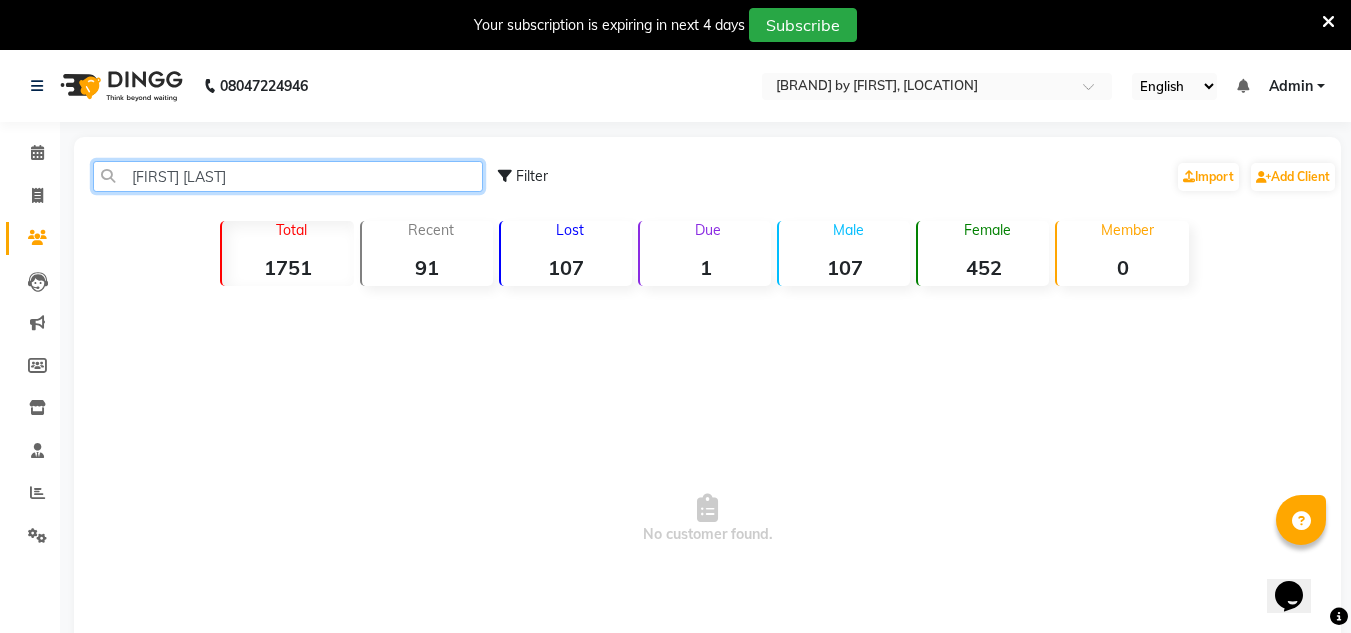 click on "[FIRST] [LAST]" 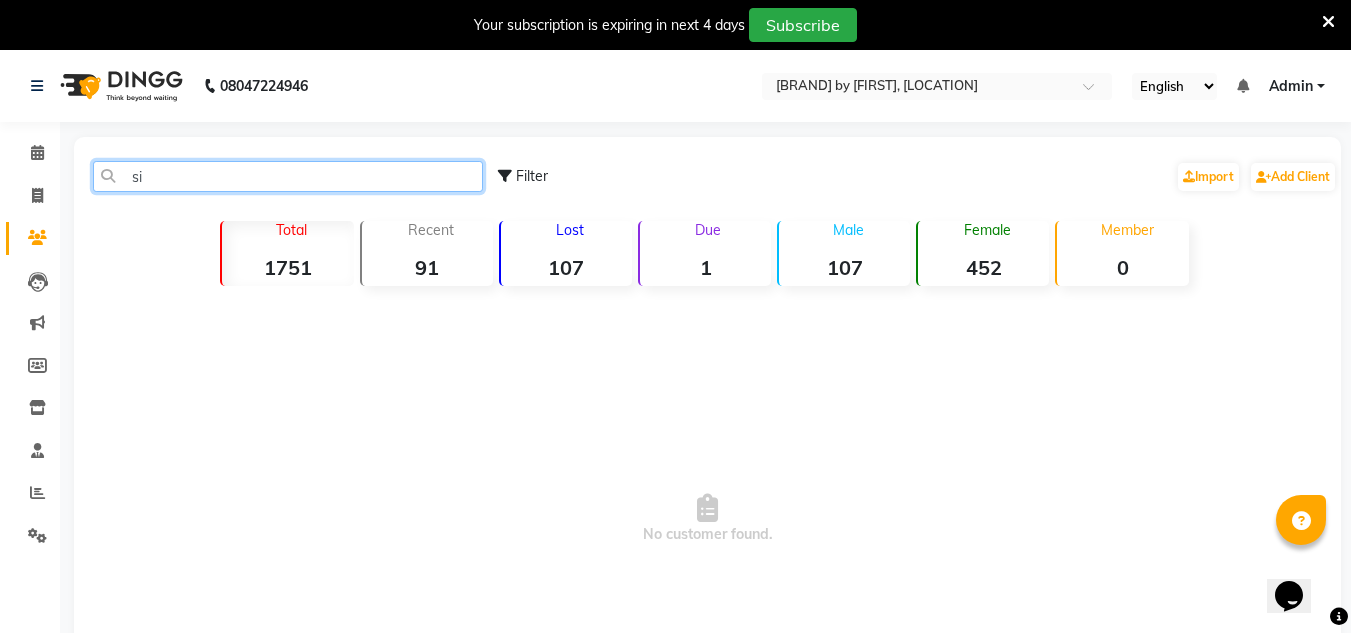 type on "s" 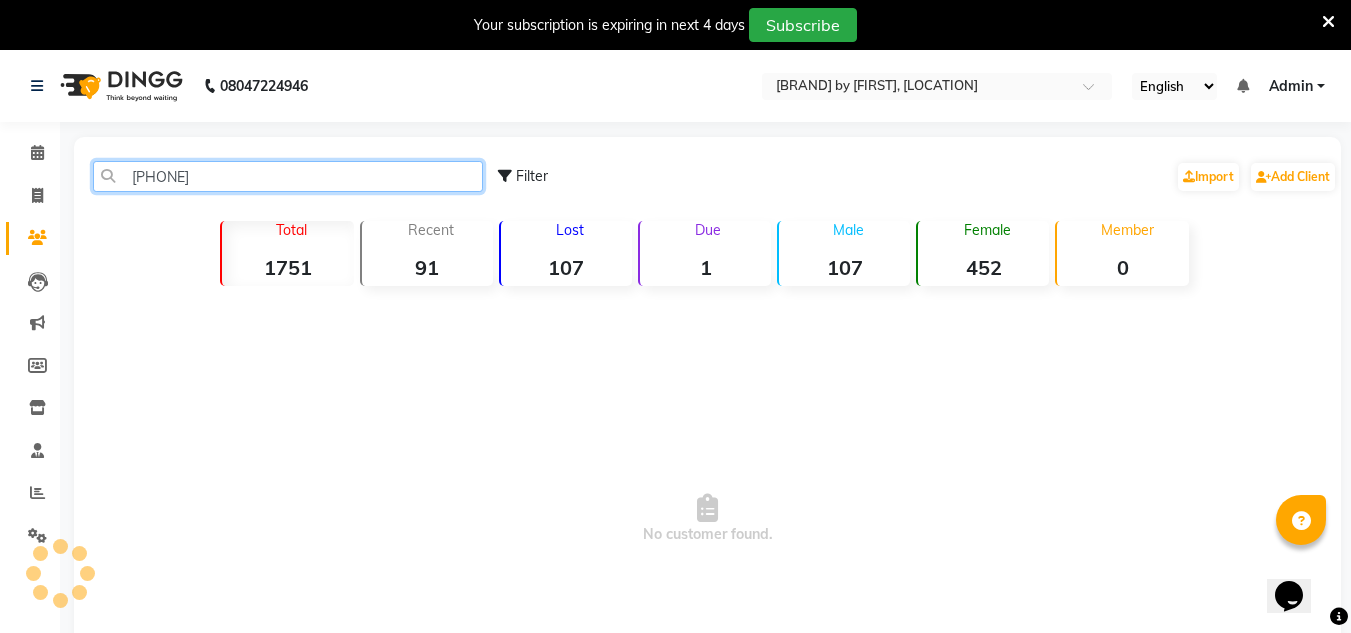 type on "[PHONE]" 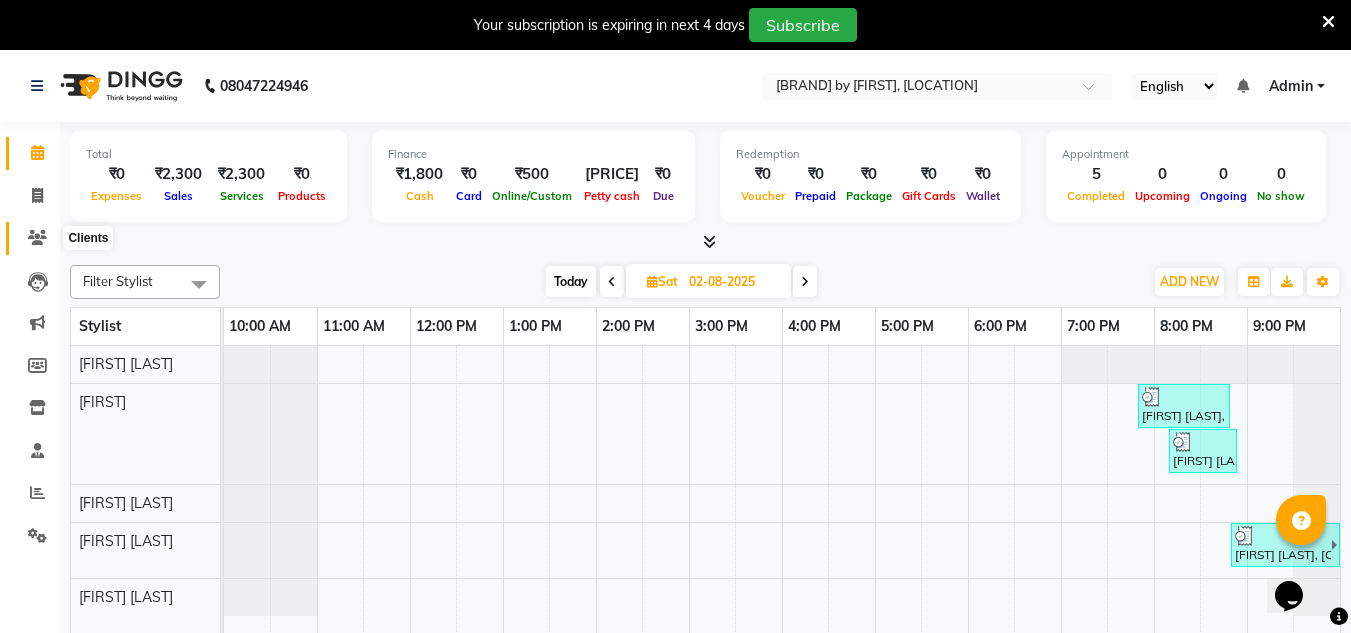 click 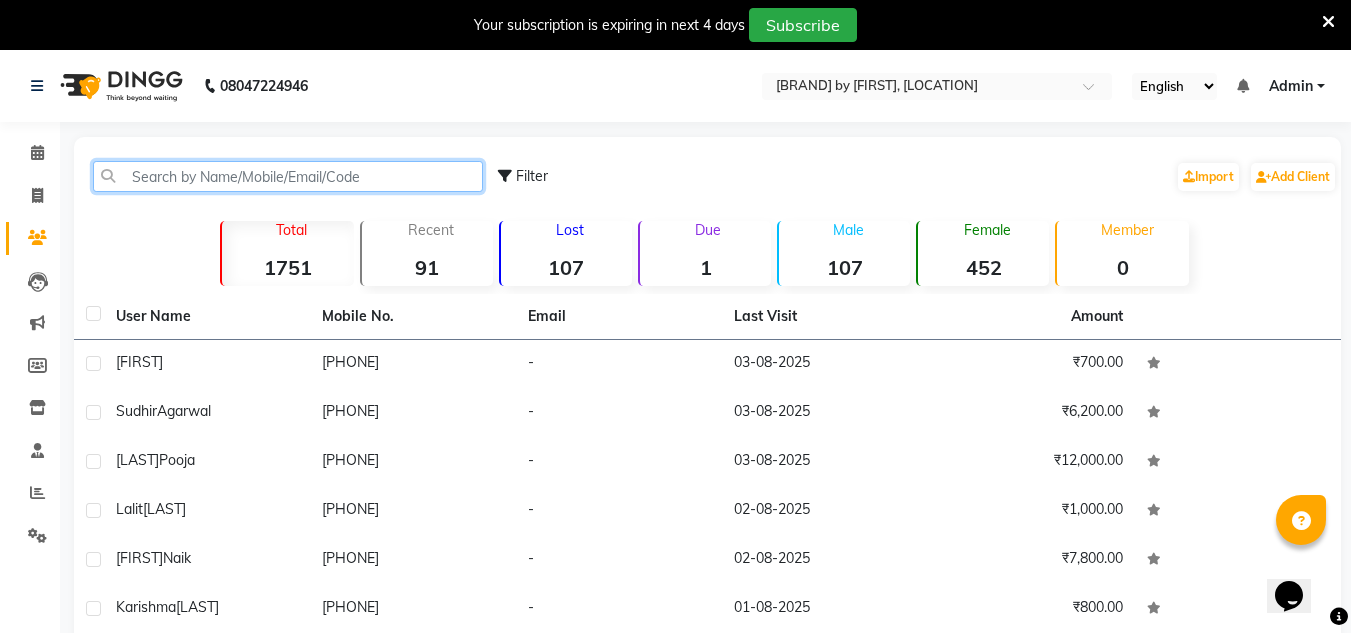 click 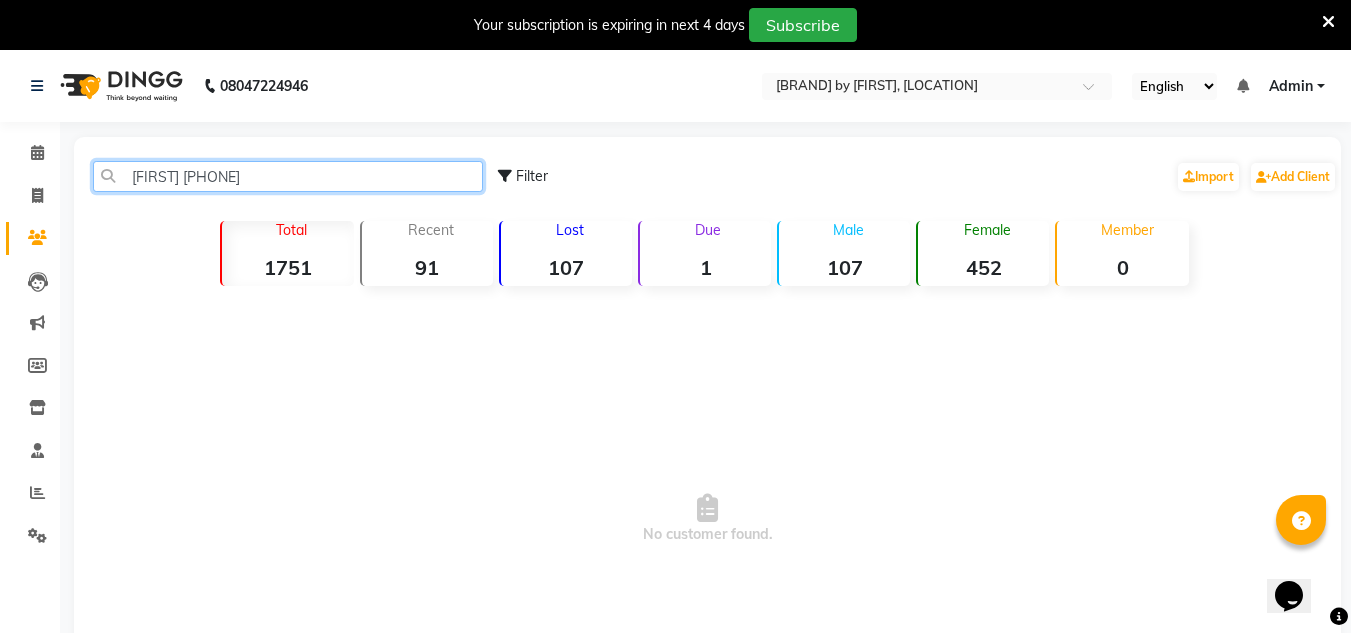 click on "[FIRST] [PHONE]" 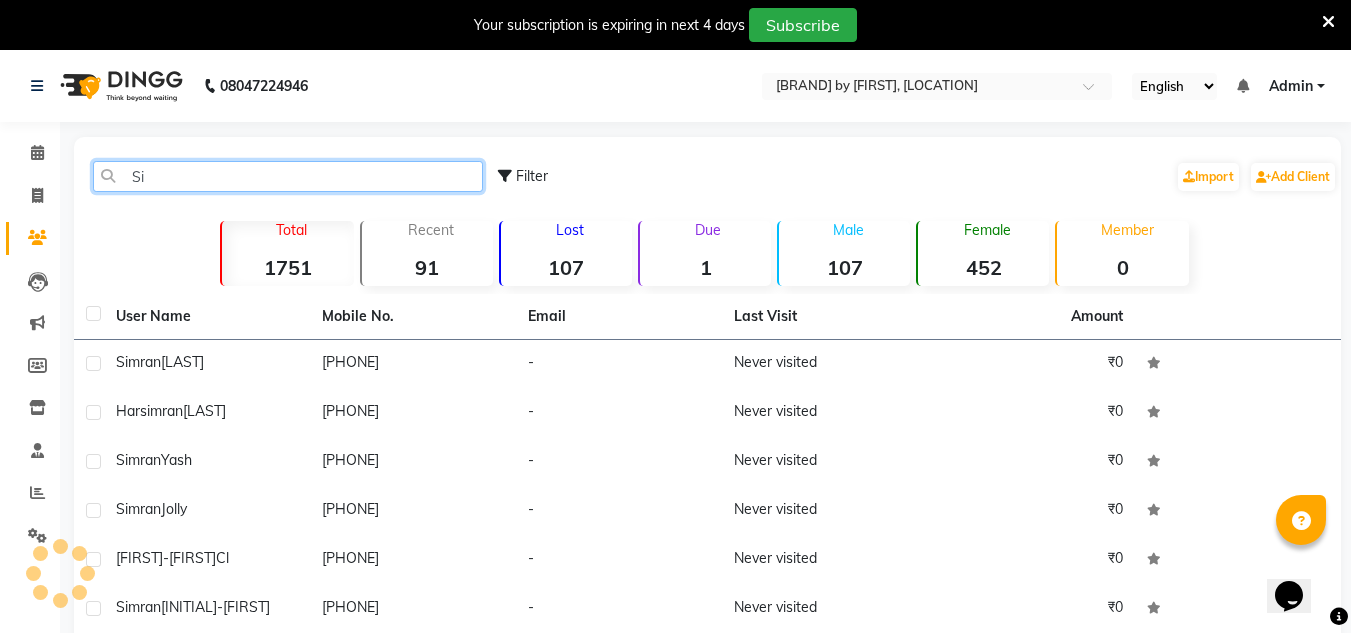 type on "S" 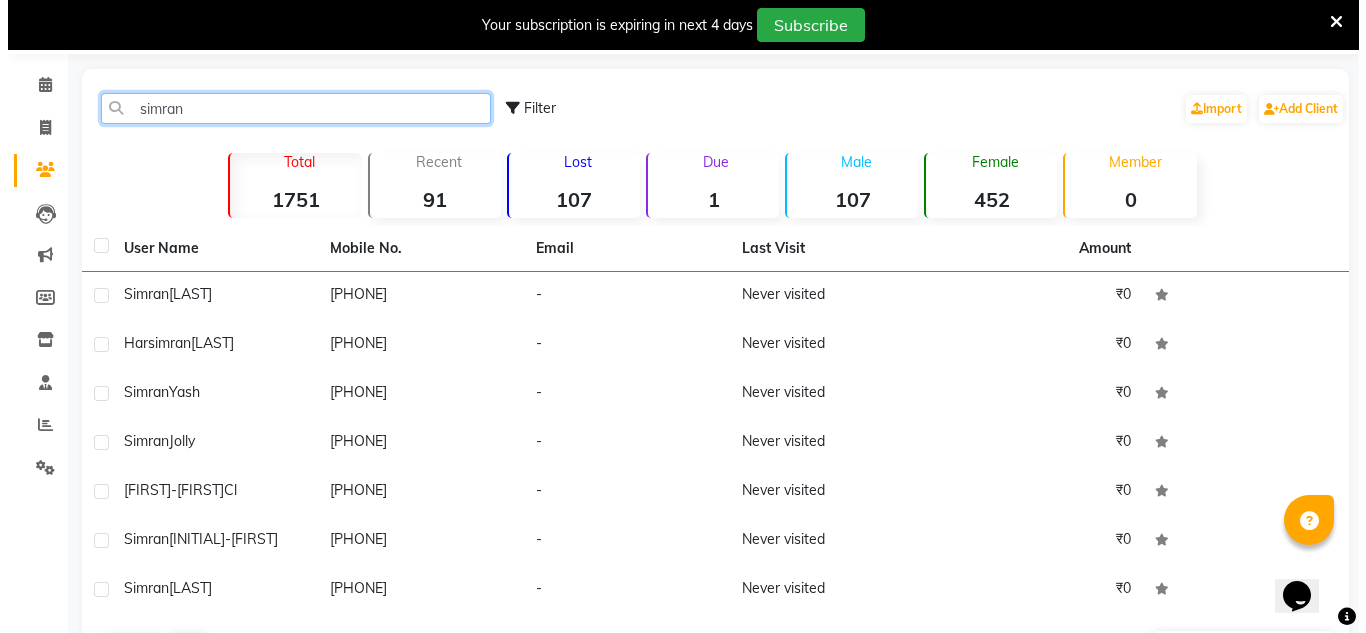 scroll, scrollTop: 64, scrollLeft: 0, axis: vertical 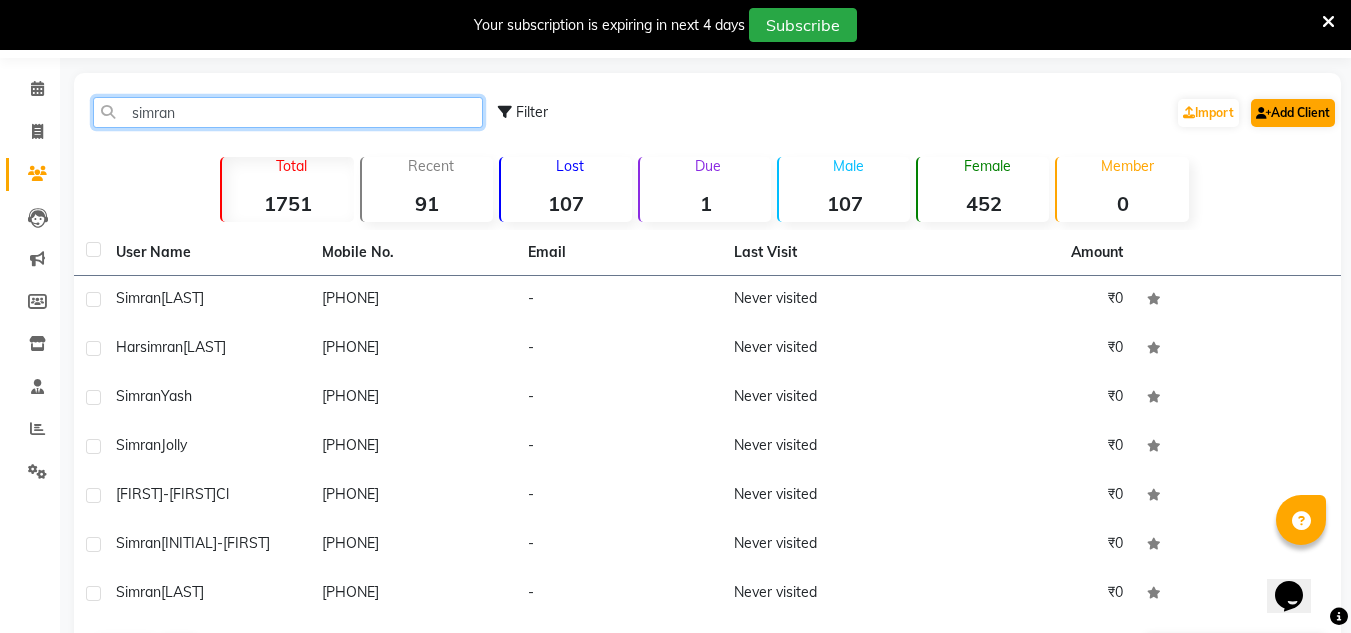 type on "simran" 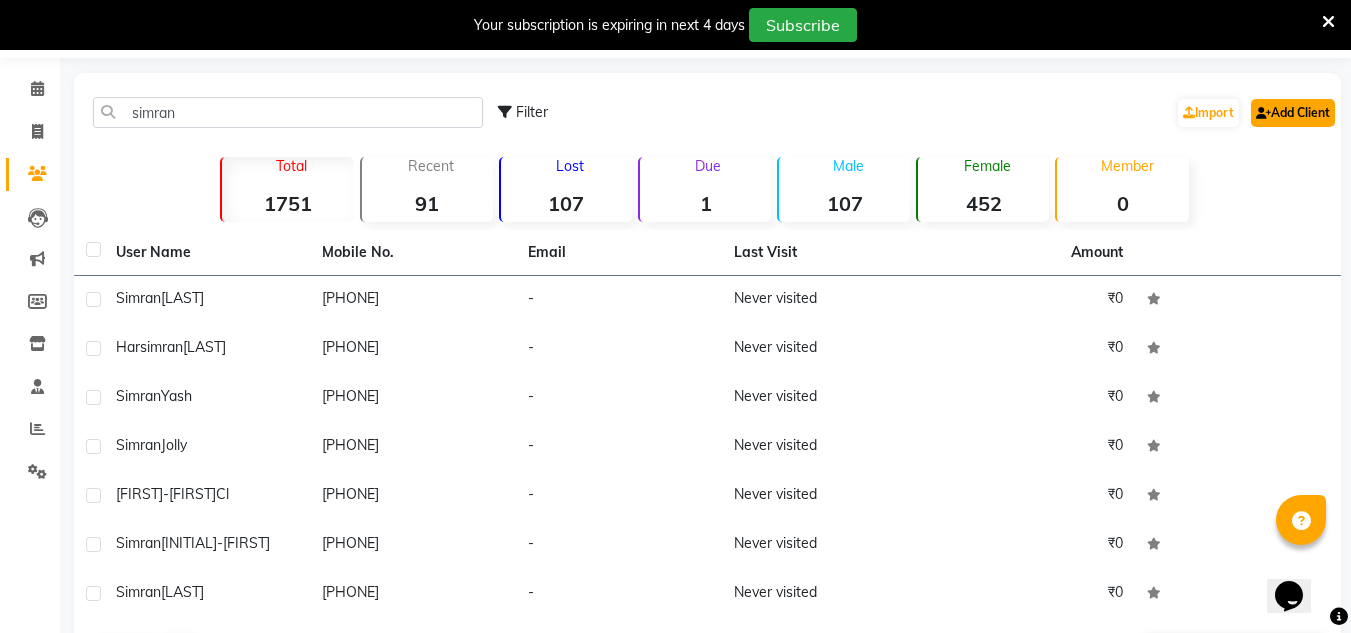 click 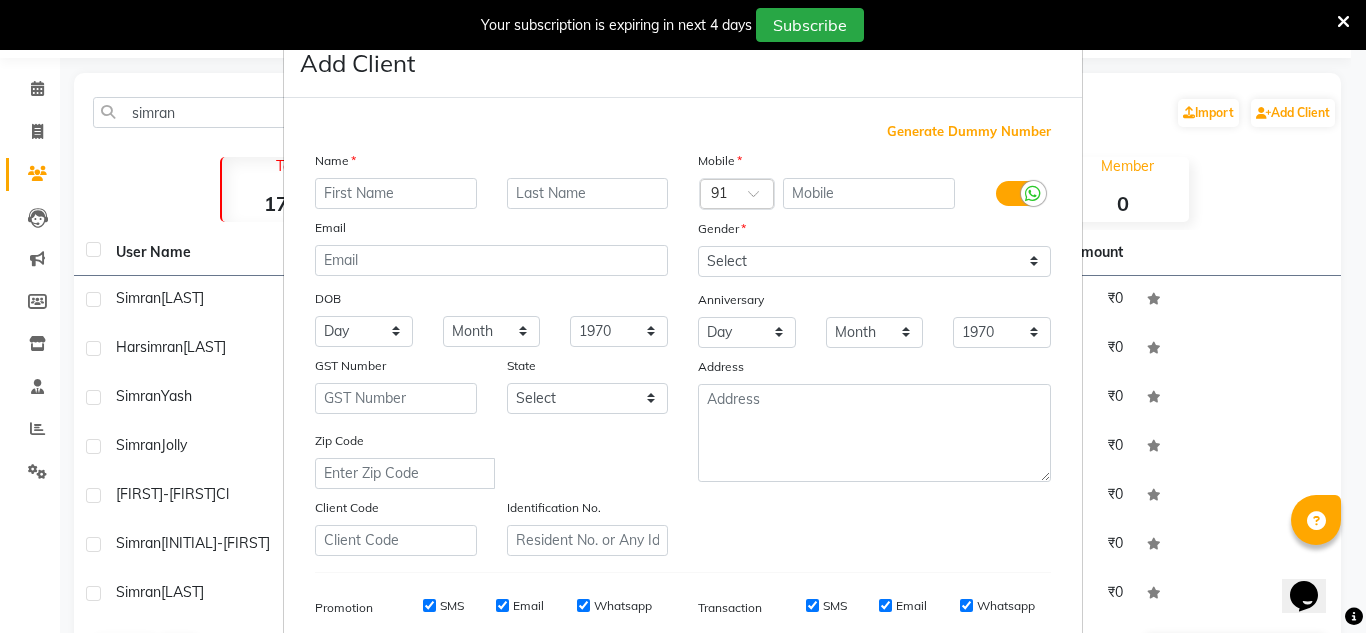 click on "Add Client Generate Dummy Number Name Email DOB Day 01 02 03 04 05 06 07 08 09 10 11 12 13 14 15 16 17 18 19 20 21 22 23 24 25 26 27 28 29 30 31 Month January February March April May June July August September October November December 1940 1941 1942 1943 1944 1945 1946 1947 1948 1949 1950 1951 1952 1953 1954 1955 1956 1957 1958 1959 1960 1961 1962 1963 1964 1965 1966 1967 1968 1969 1970 1971 1972 1973 1974 1975 1976 1977 1978 1979 1980 1981 1982 1983 1984 1985 1986 1987 1988 1989 1990 1991 1992 1993 1994 1995 1996 1997 1998 1999 2000 2001 2002 2003 2004 2005 2006 2007 2008 2009 2010 2011 2012 2013 2014 2015 2016 2017 2018 2019 2020 2021 2022 2023 2024 GST Number State Select Andaman and Nicobar Islands Andhra Pradesh Arunachal Pradesh Assam Bihar Chandigarh Chhattisgarh Dadra and Nagar Haveli Daman and Diu Delhi Goa Gujarat Haryana Himachal Pradesh Jammu and Kashmir Jharkhand Karnataka Kerala Lakshadweep Madhya Pradesh Maharashtra Manipur Meghalaya Mizoram Nagaland Odisha Pondicherry Punjab Rajasthan Sikkim" at bounding box center [683, 316] 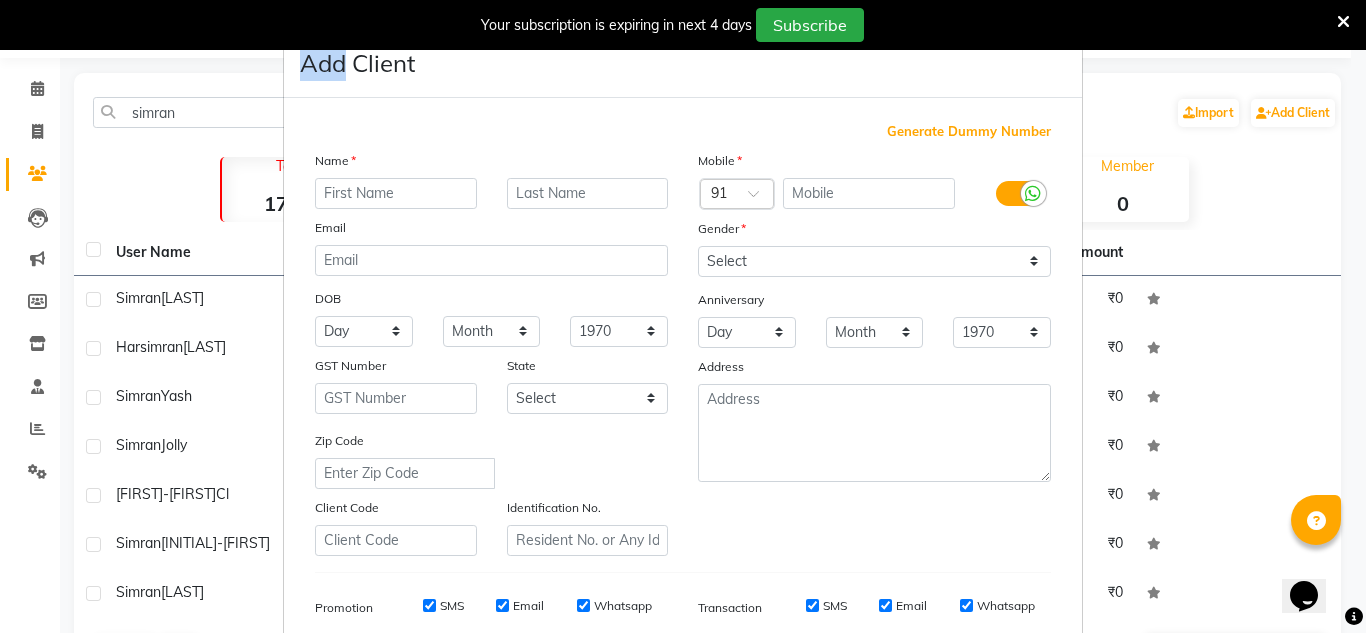 drag, startPoint x: 1329, startPoint y: 198, endPoint x: 1360, endPoint y: 303, distance: 109.48059 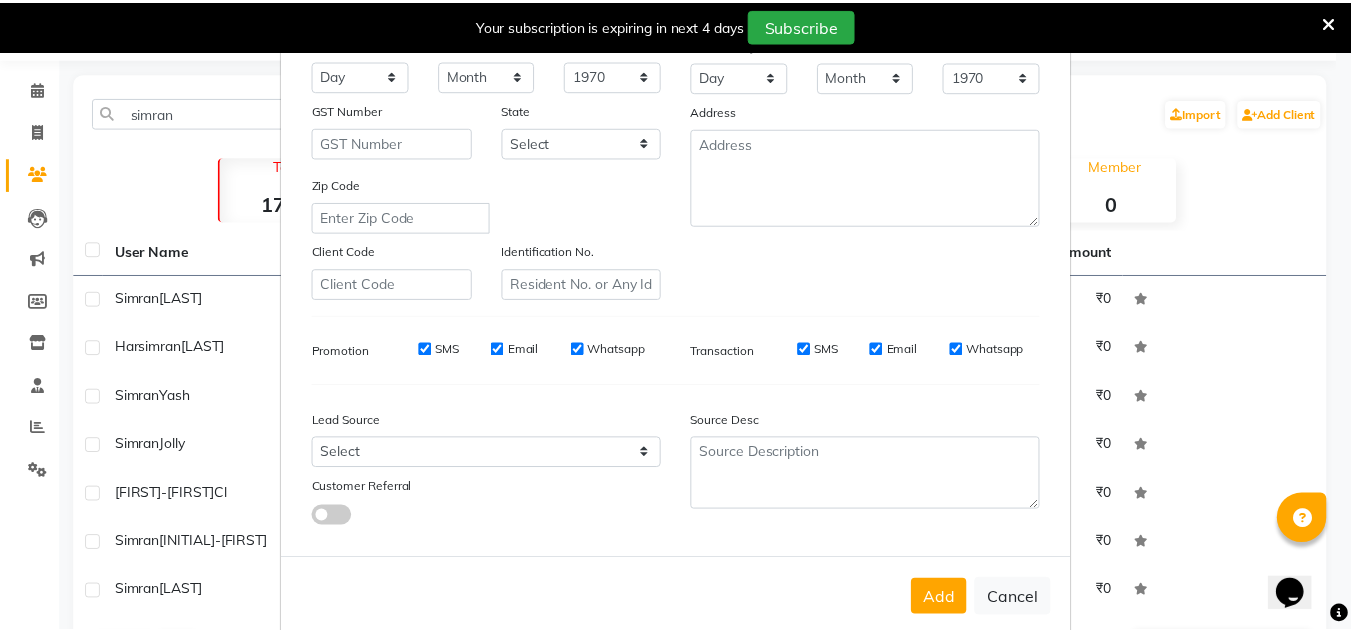 scroll, scrollTop: 290, scrollLeft: 0, axis: vertical 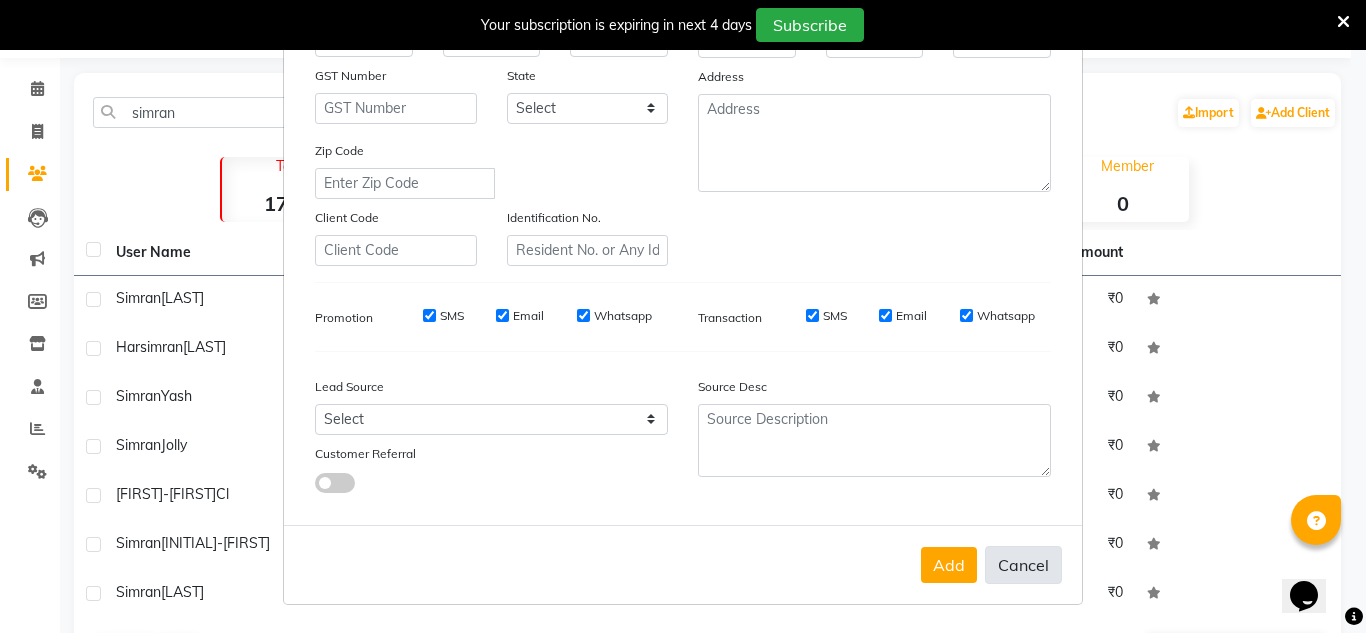 click on "Cancel" at bounding box center [1023, 565] 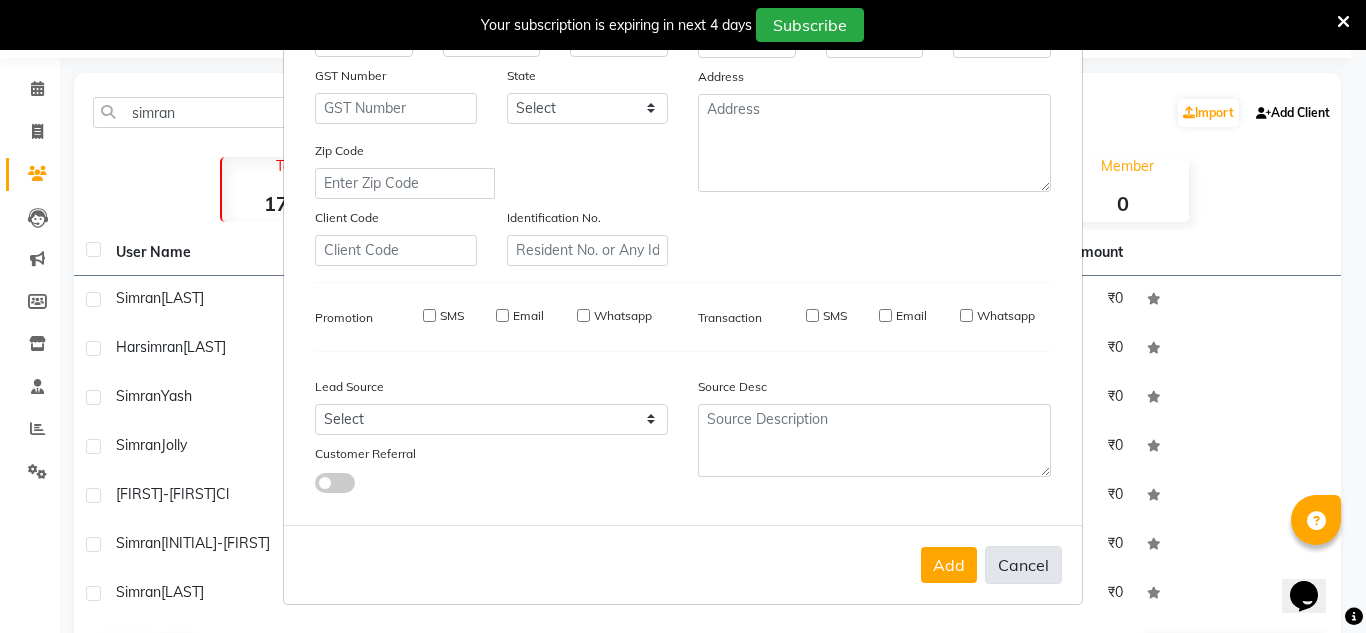 select 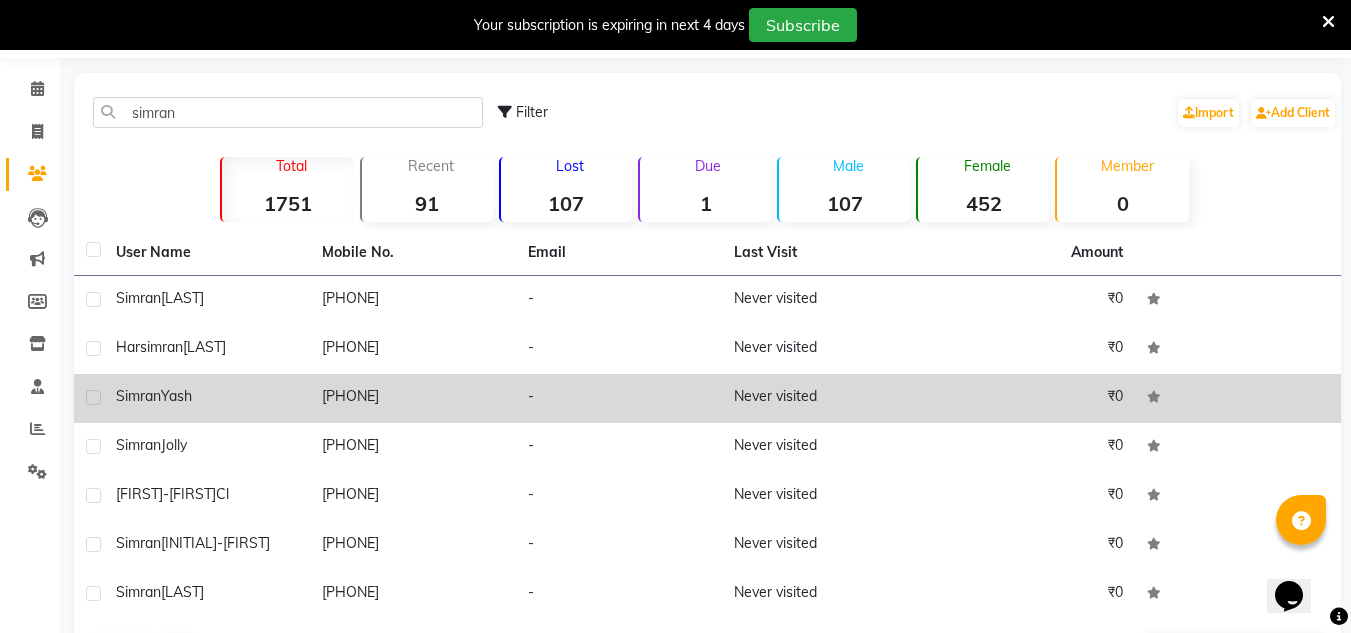 click on "[FIRST] [FIRST]" 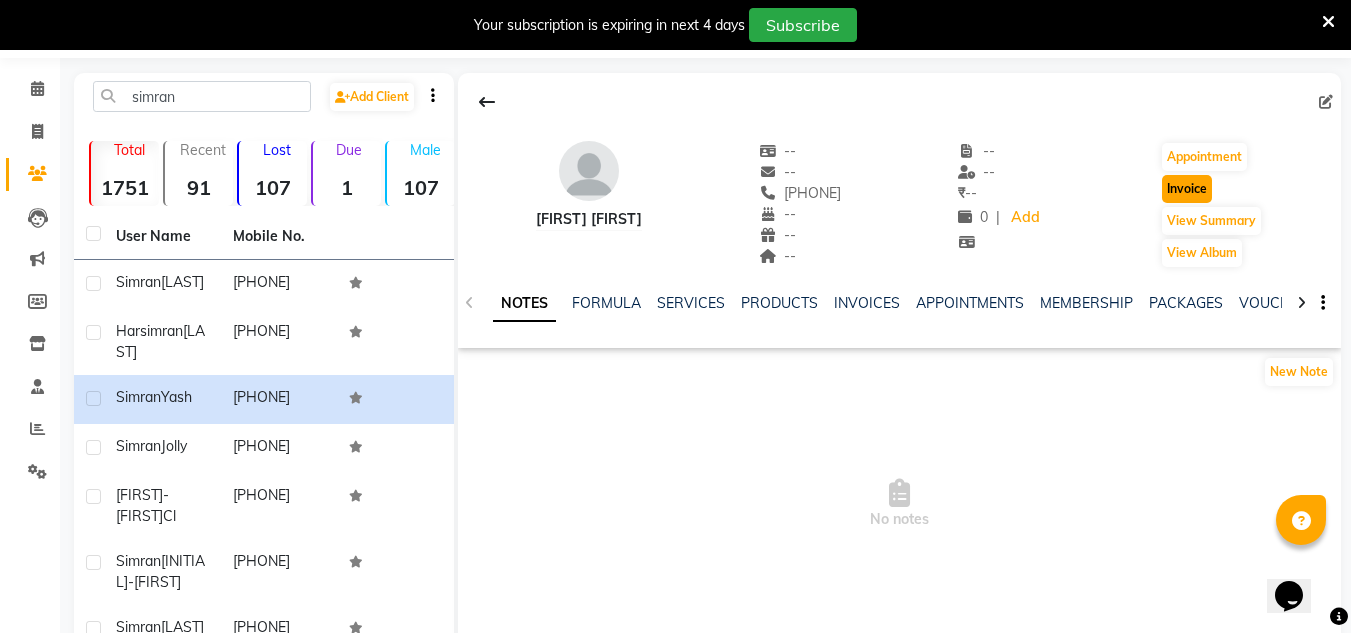 click on "Invoice" 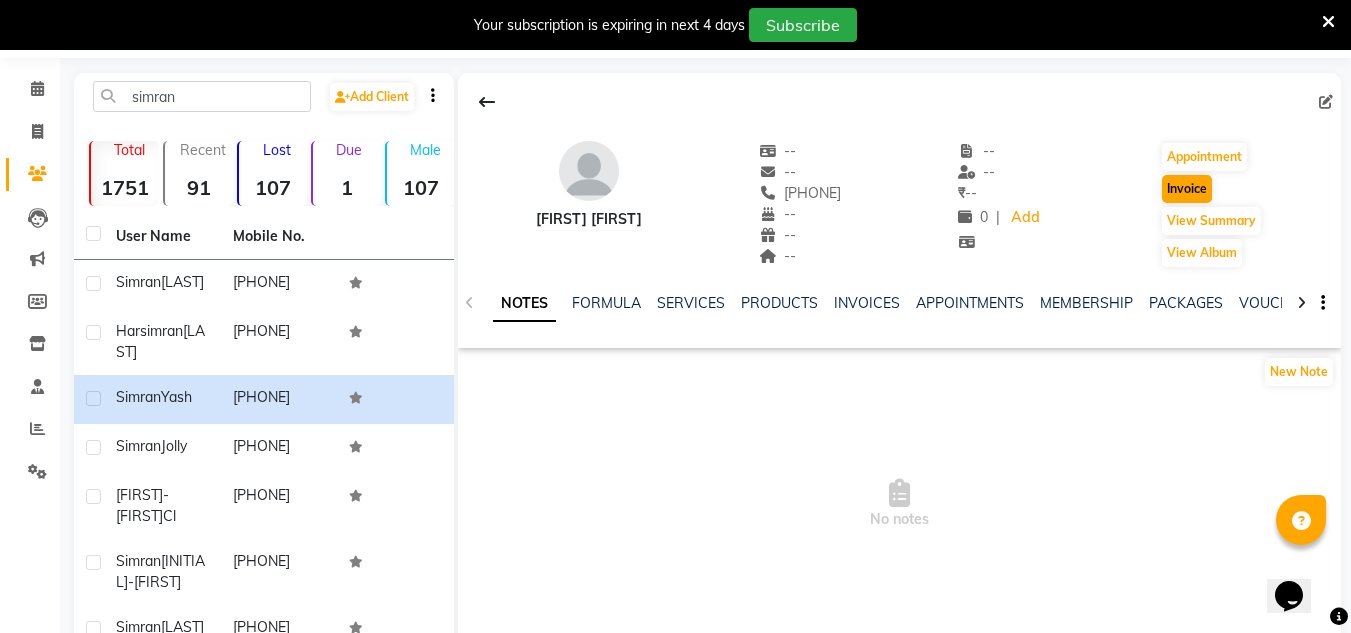 select on "service" 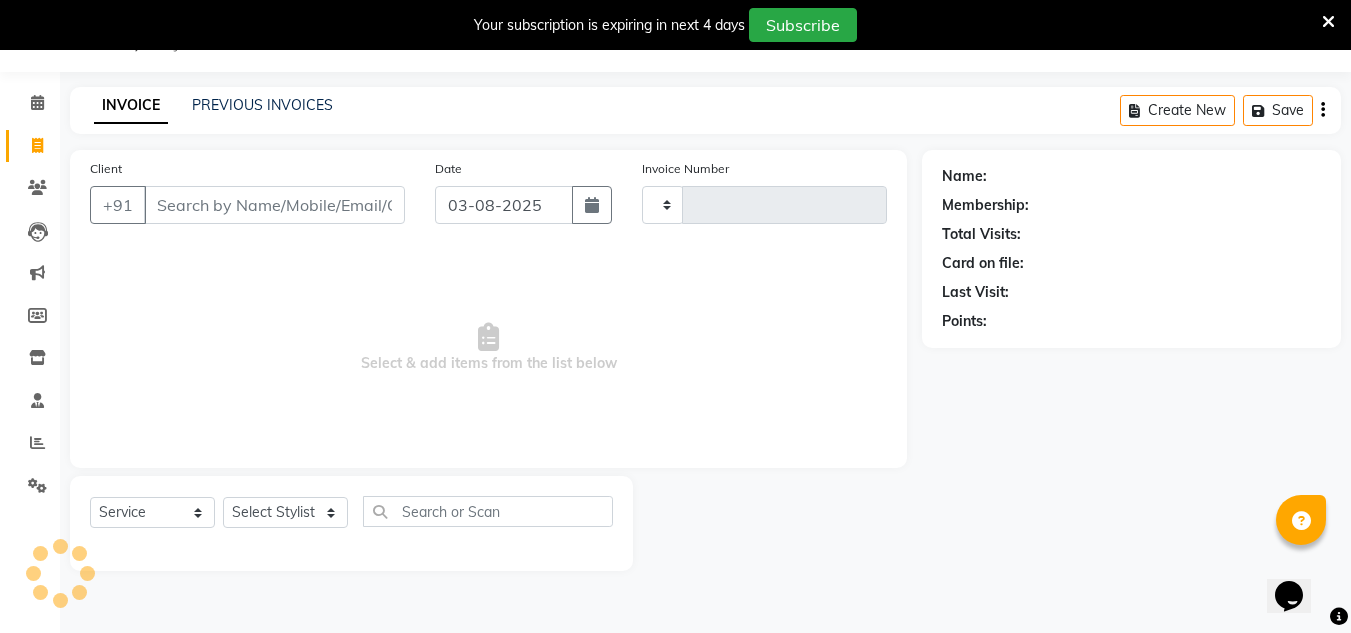 scroll, scrollTop: 50, scrollLeft: 0, axis: vertical 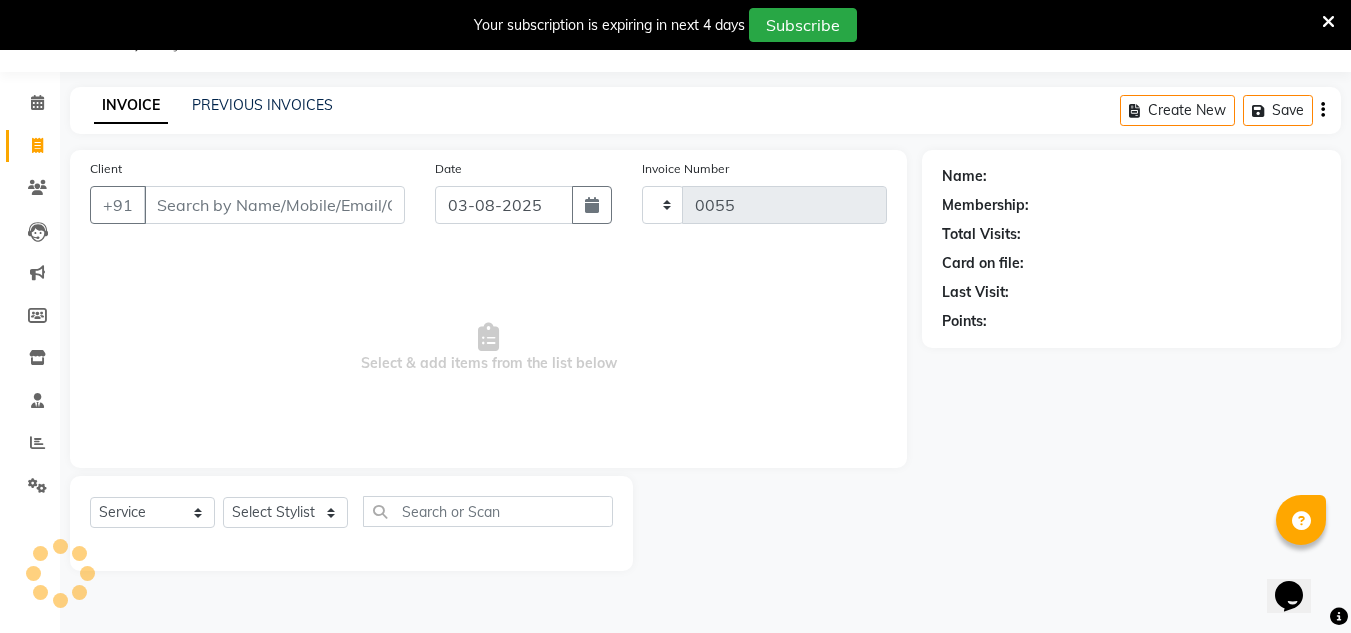 select on "6695" 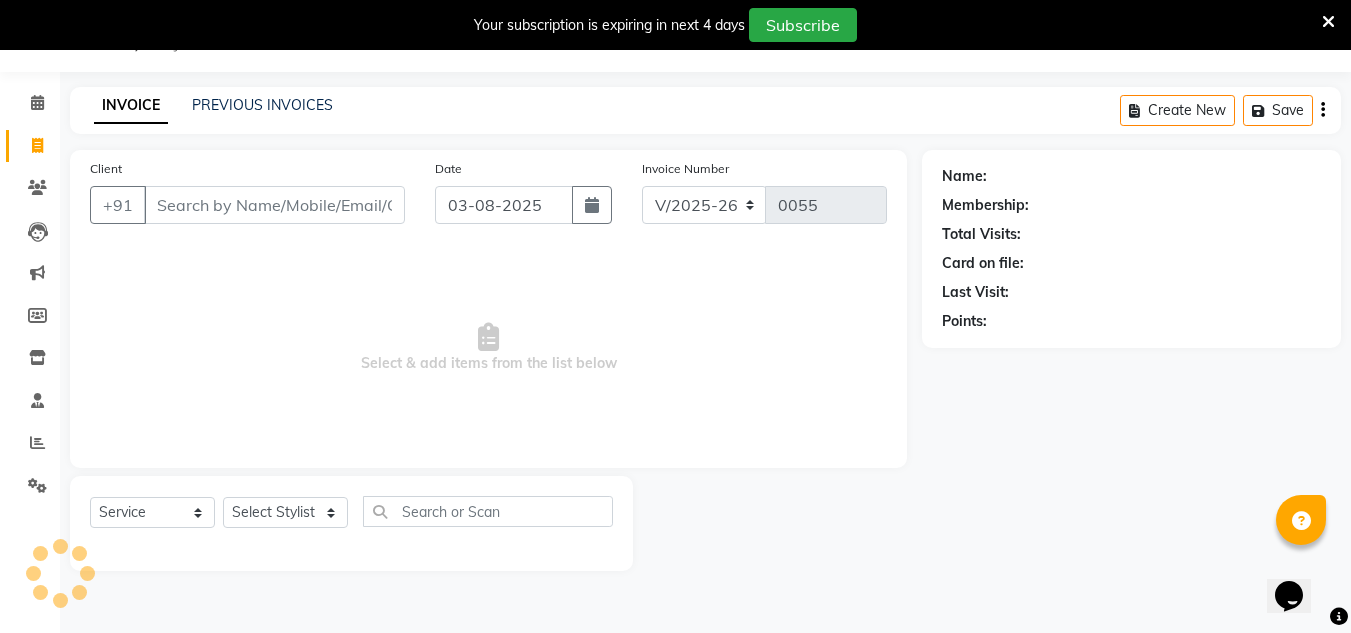 type on "[PHONE]" 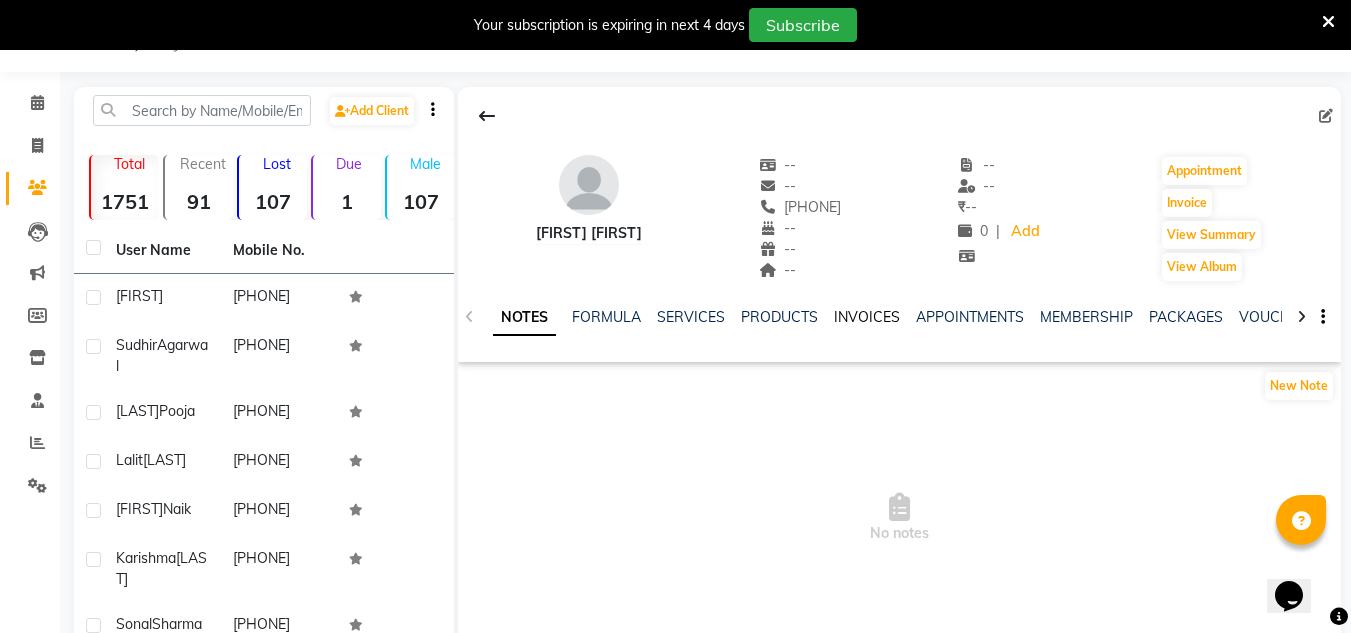 click on "INVOICES" 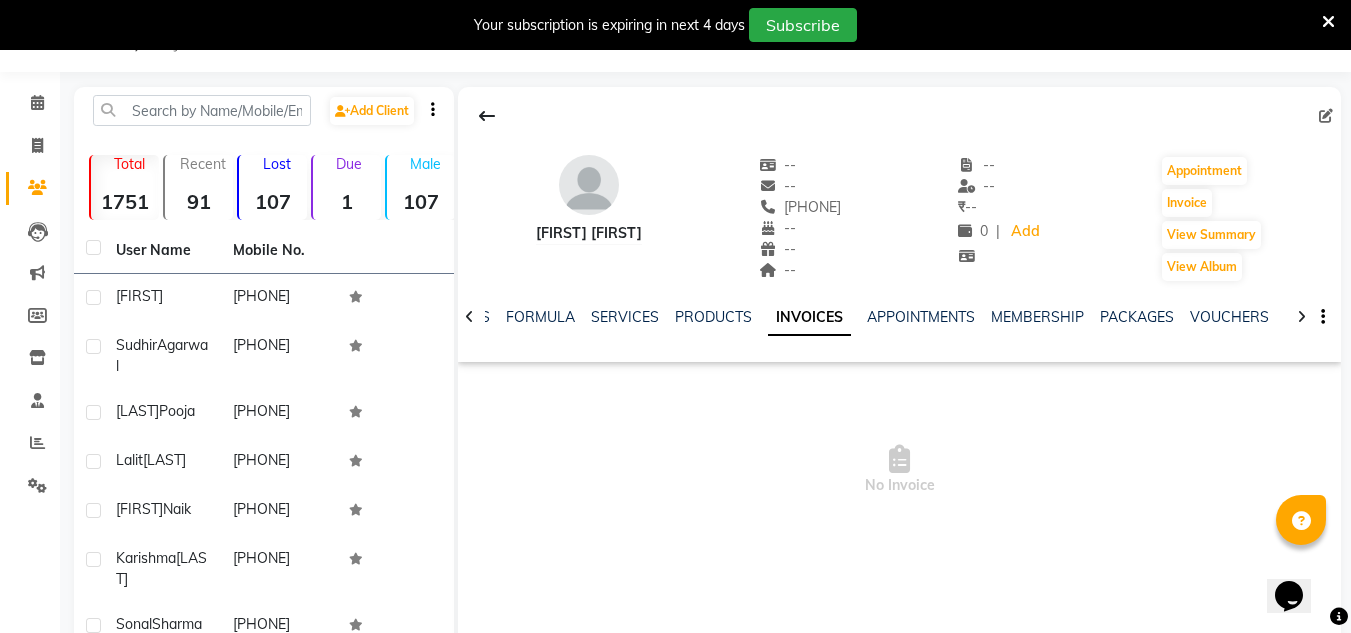 scroll, scrollTop: 64, scrollLeft: 0, axis: vertical 